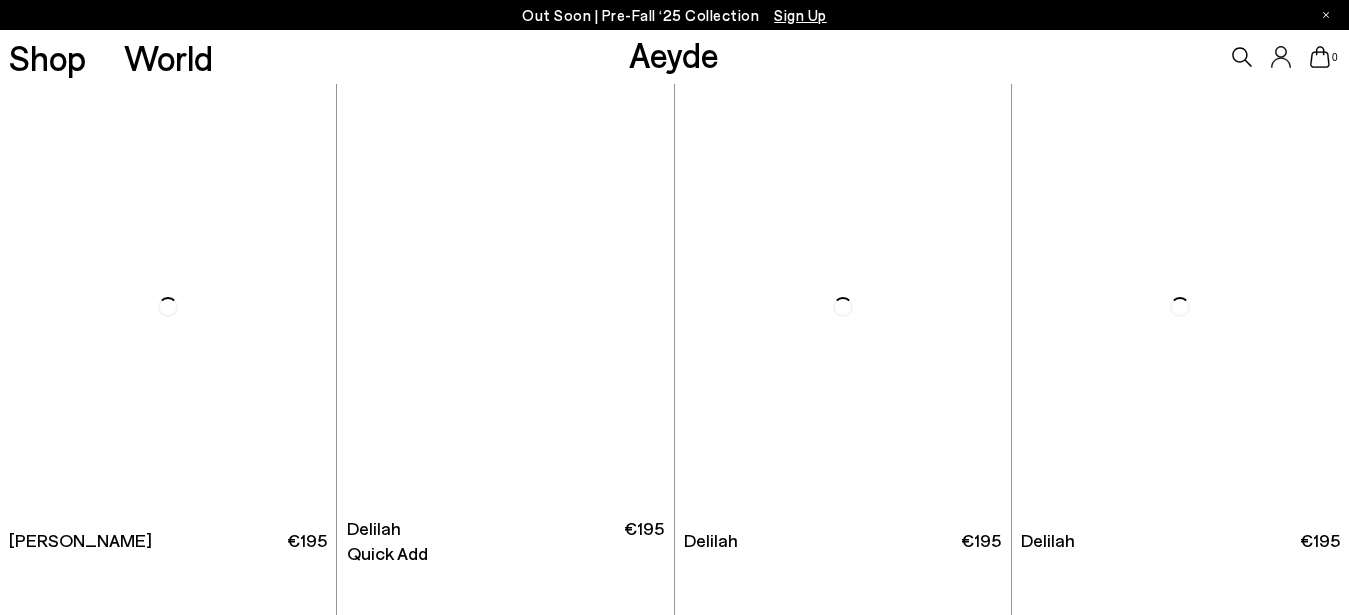 scroll, scrollTop: 3774, scrollLeft: 0, axis: vertical 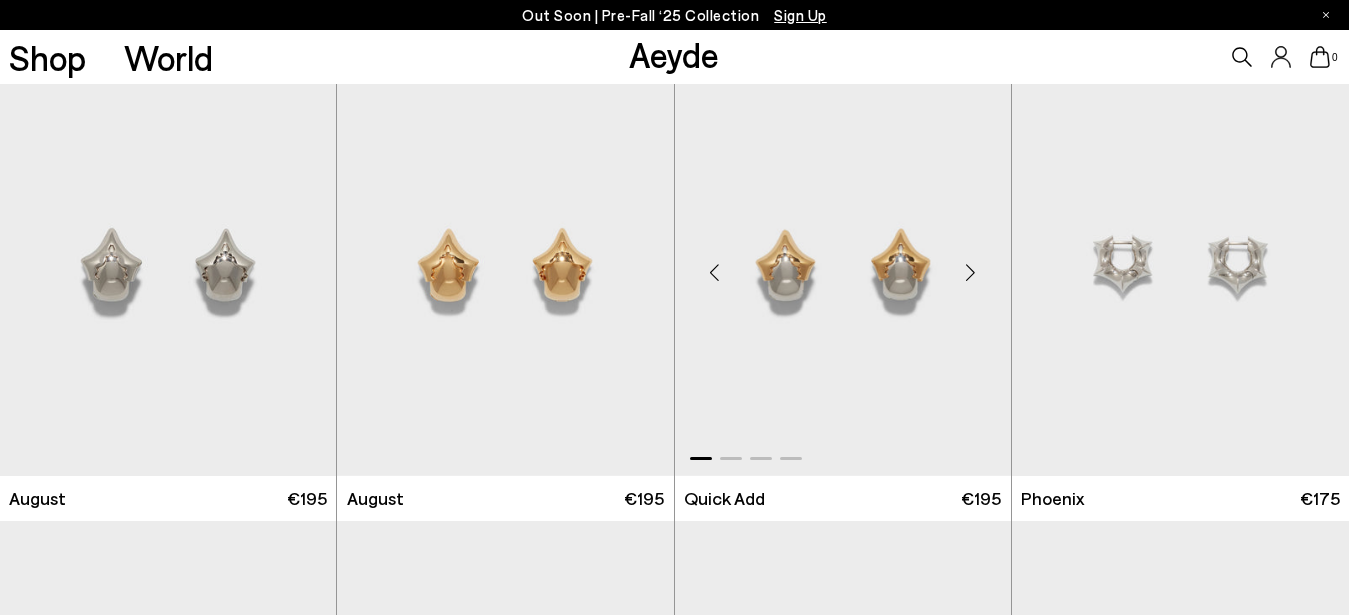 click at bounding box center [971, 273] 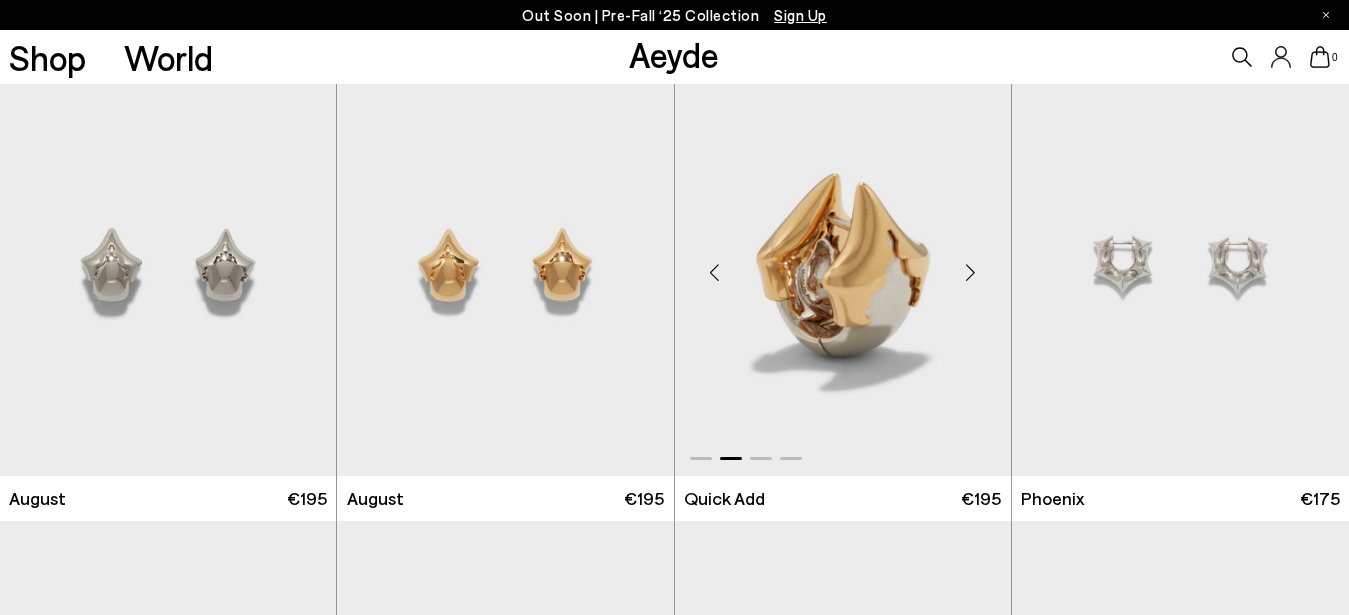 click at bounding box center (971, 273) 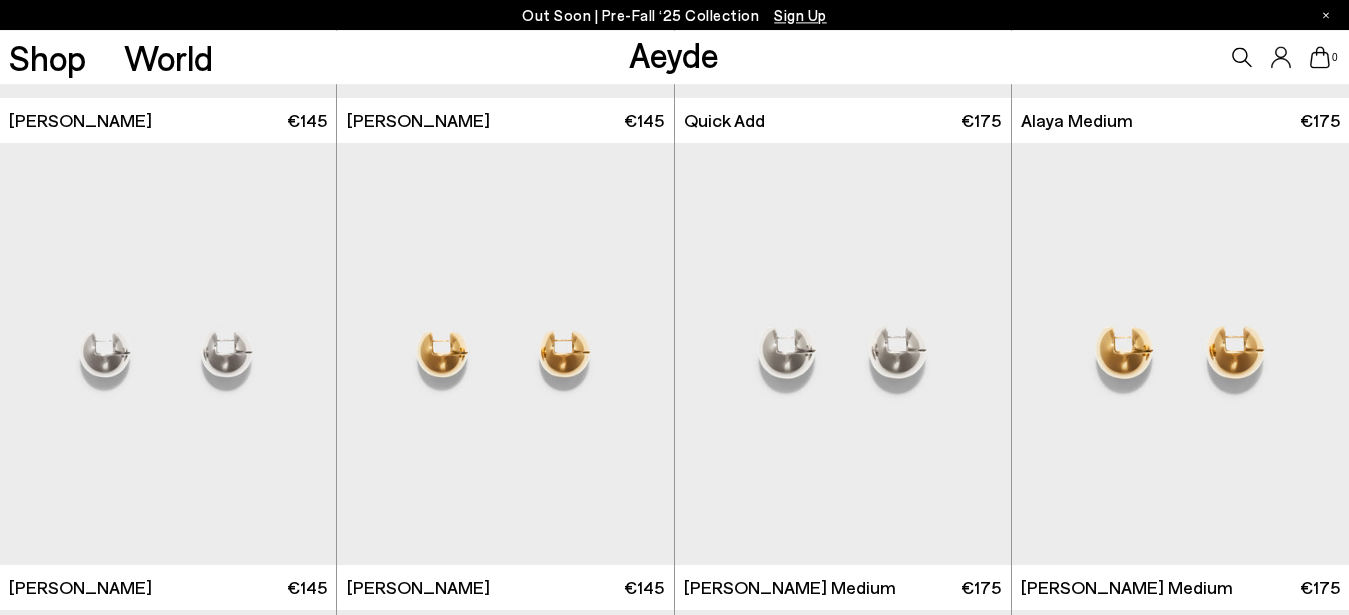 scroll, scrollTop: 6528, scrollLeft: 0, axis: vertical 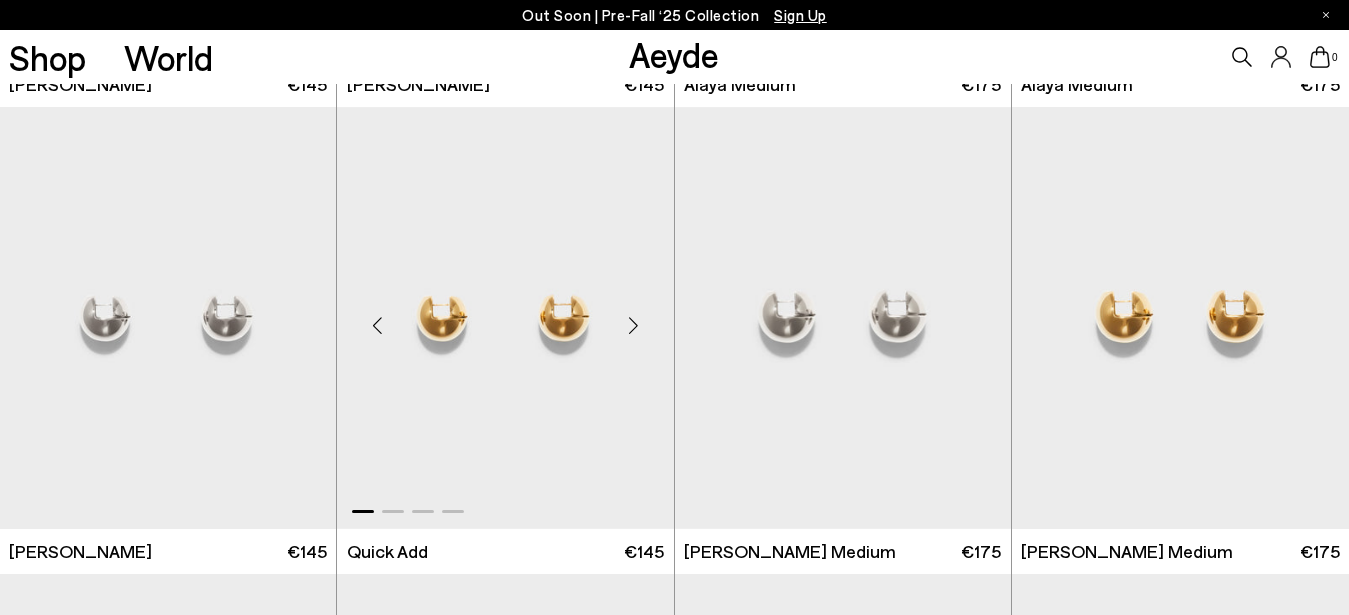 click at bounding box center (634, 326) 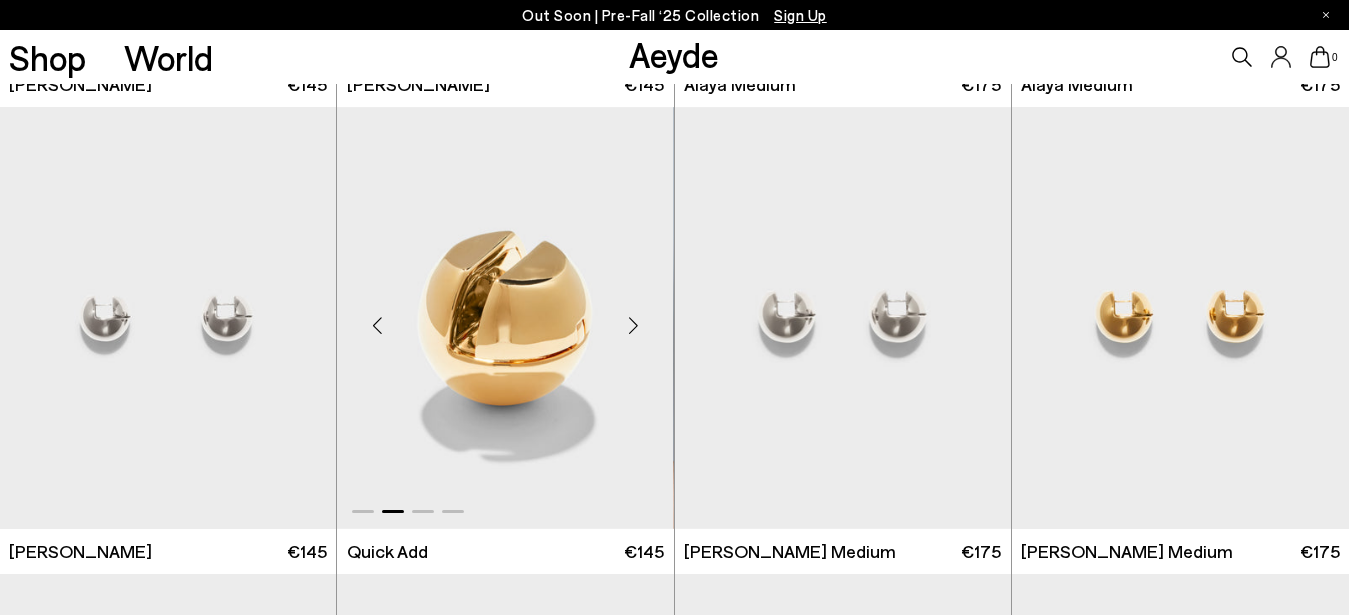 click at bounding box center [634, 326] 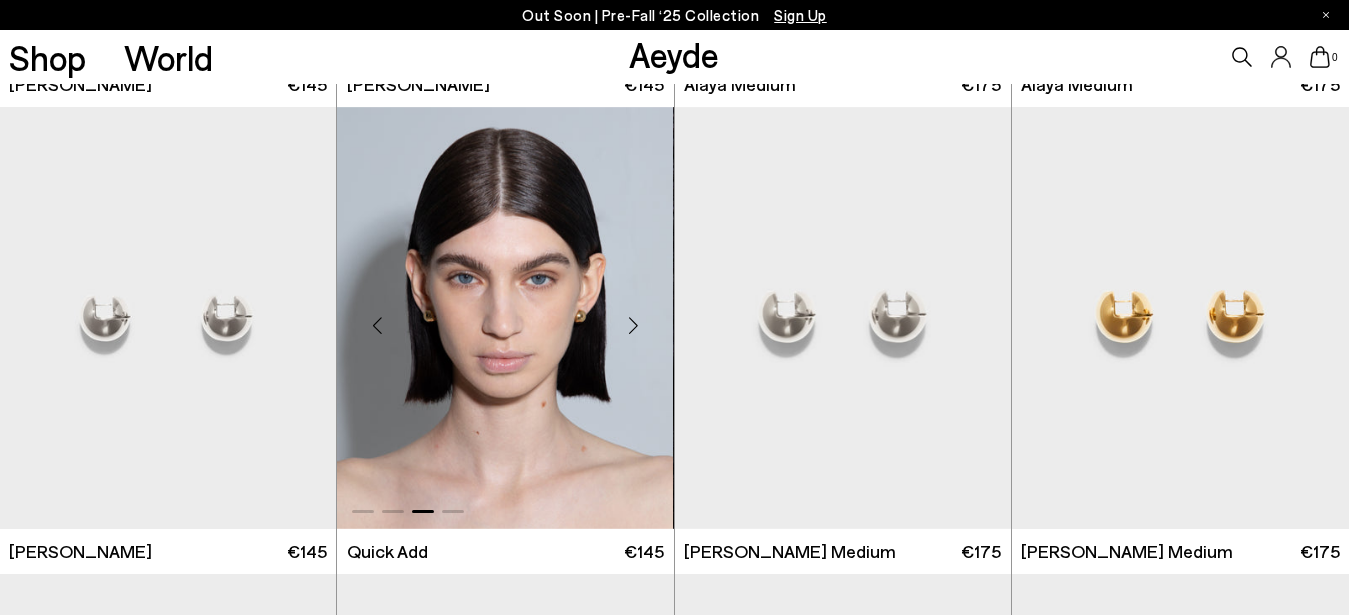 click at bounding box center [505, 318] 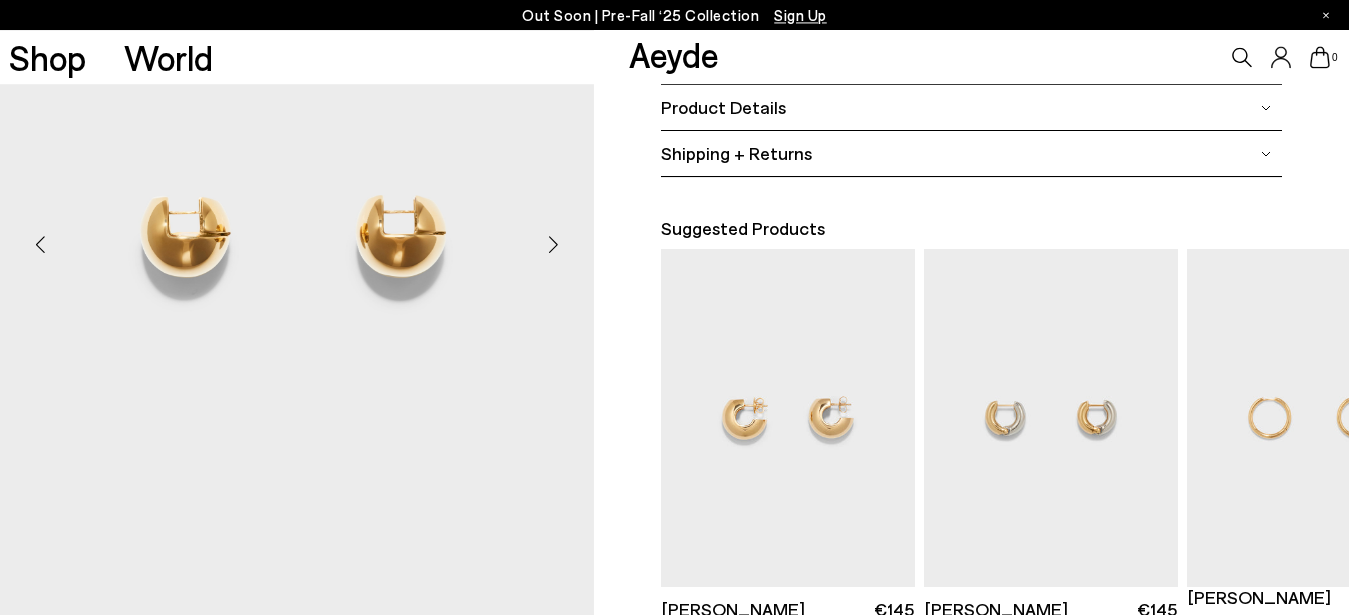 scroll, scrollTop: 306, scrollLeft: 0, axis: vertical 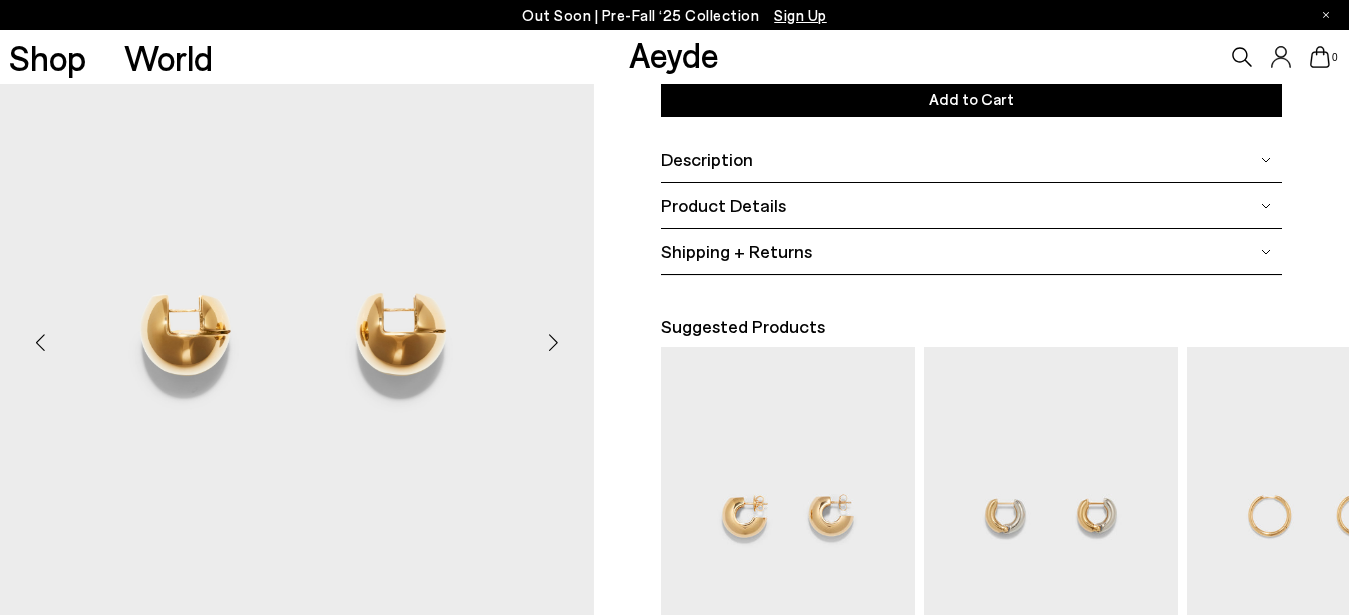 click at bounding box center (554, 342) 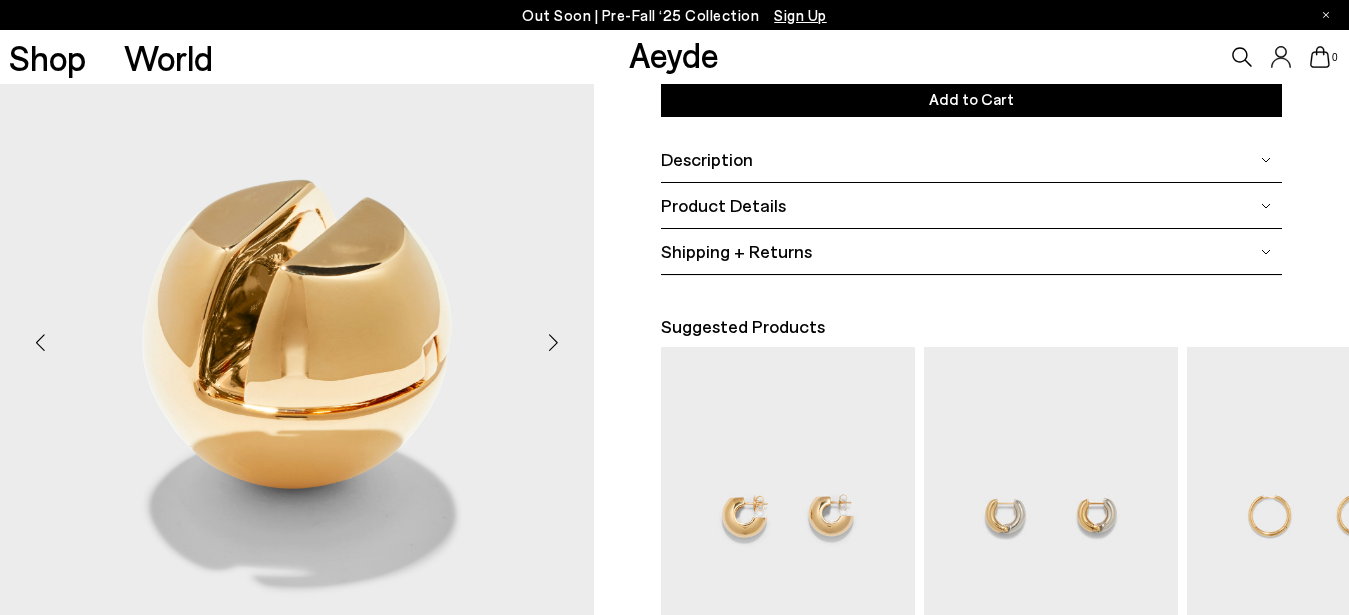 click at bounding box center (554, 342) 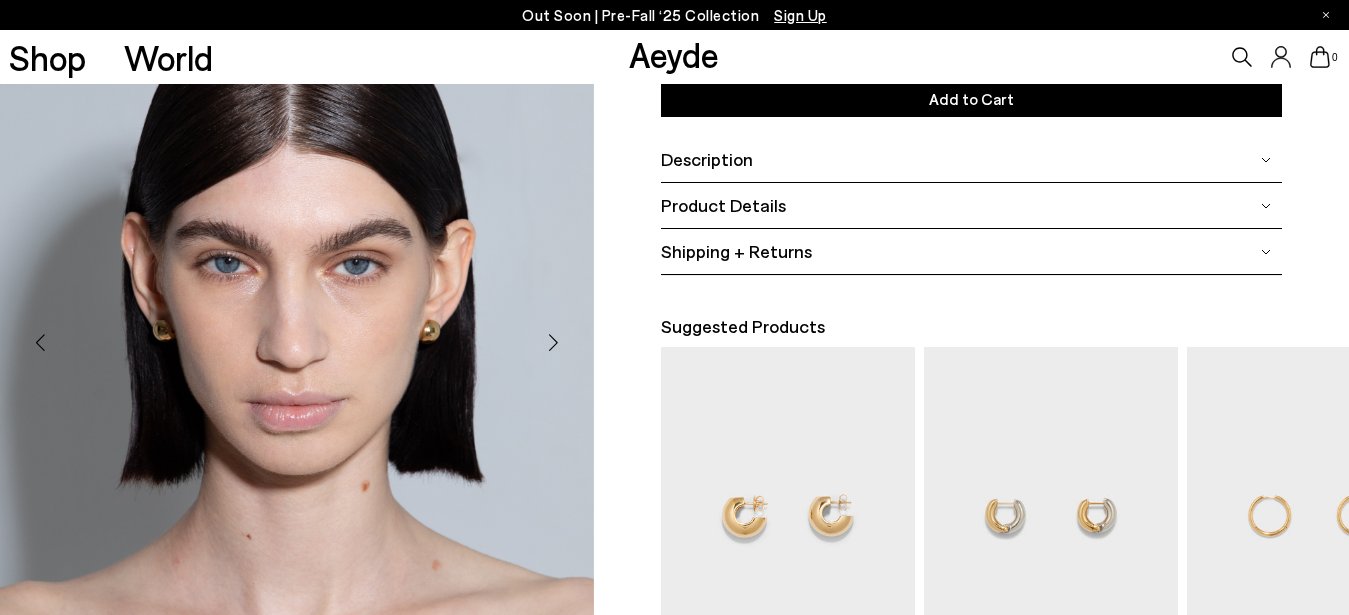 click at bounding box center [554, 342] 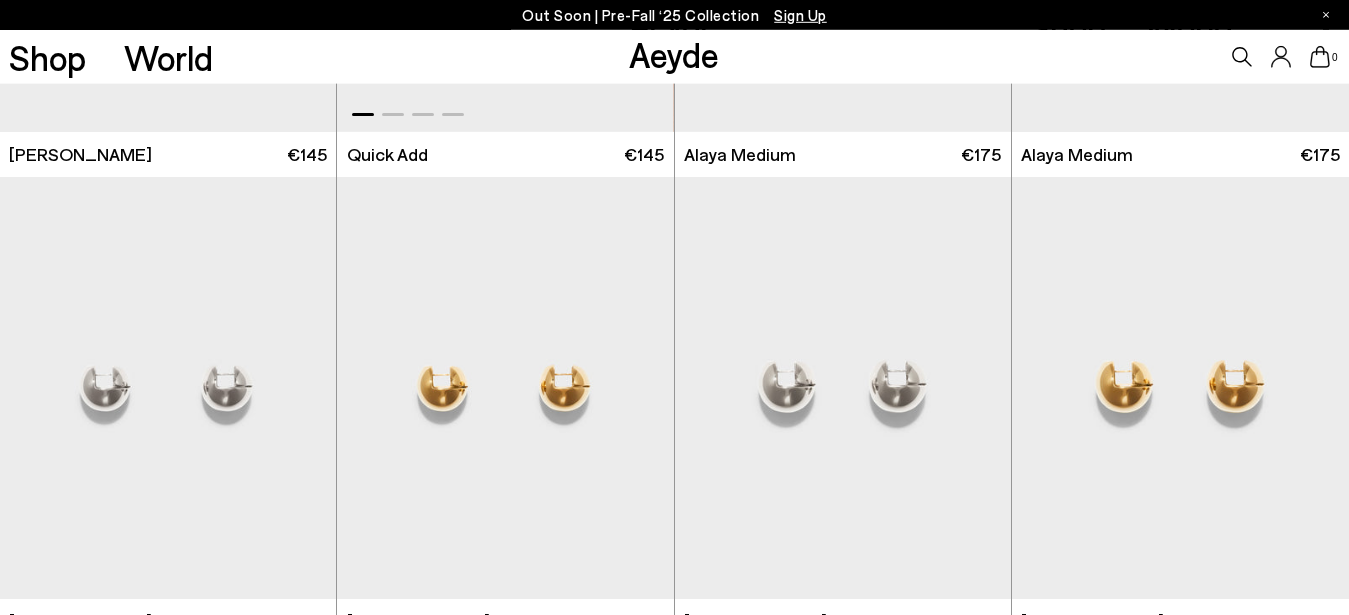 scroll, scrollTop: 6535, scrollLeft: 0, axis: vertical 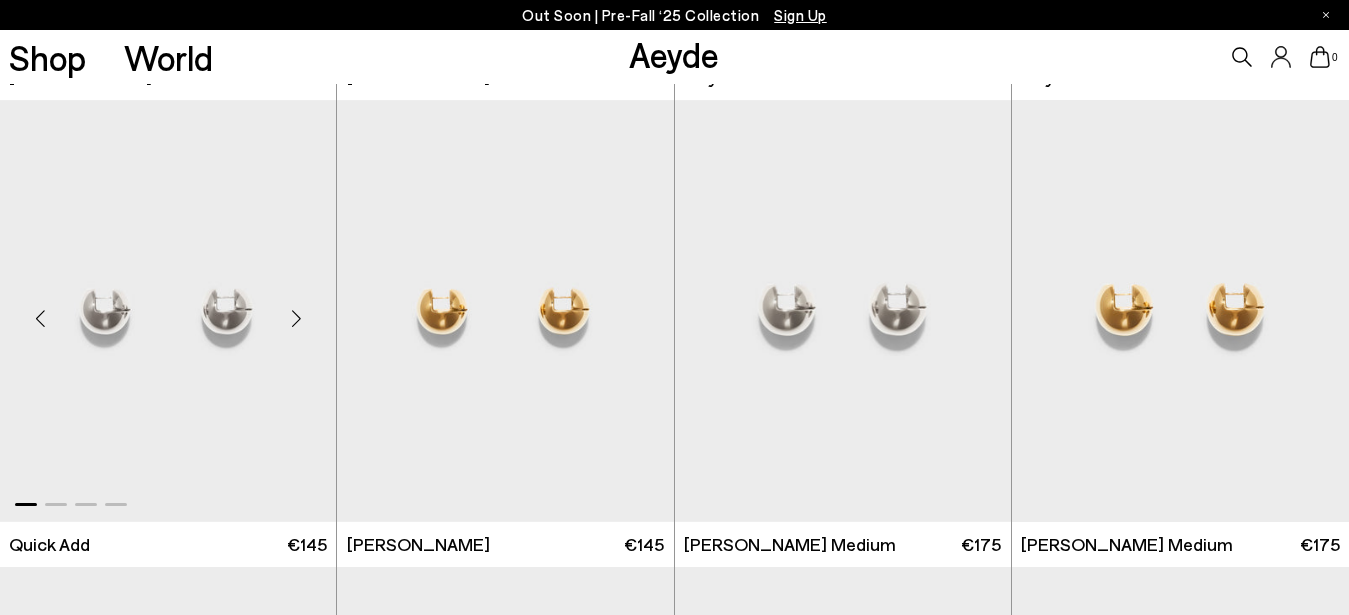 click at bounding box center [168, 311] 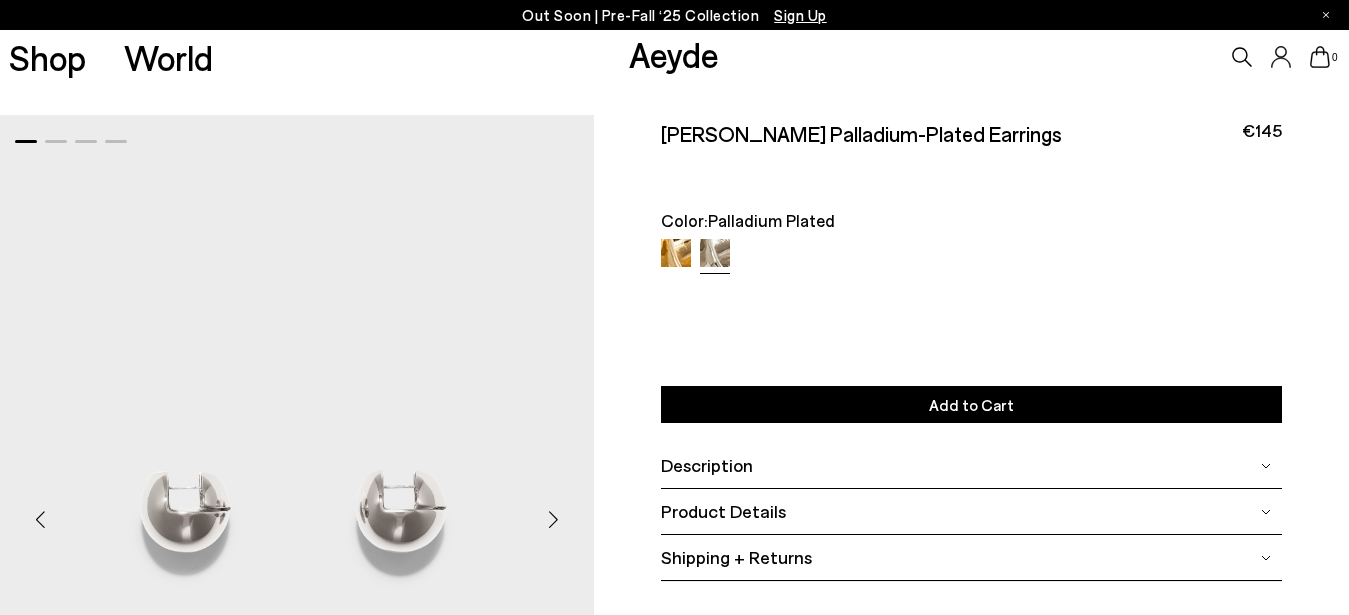 scroll, scrollTop: 204, scrollLeft: 0, axis: vertical 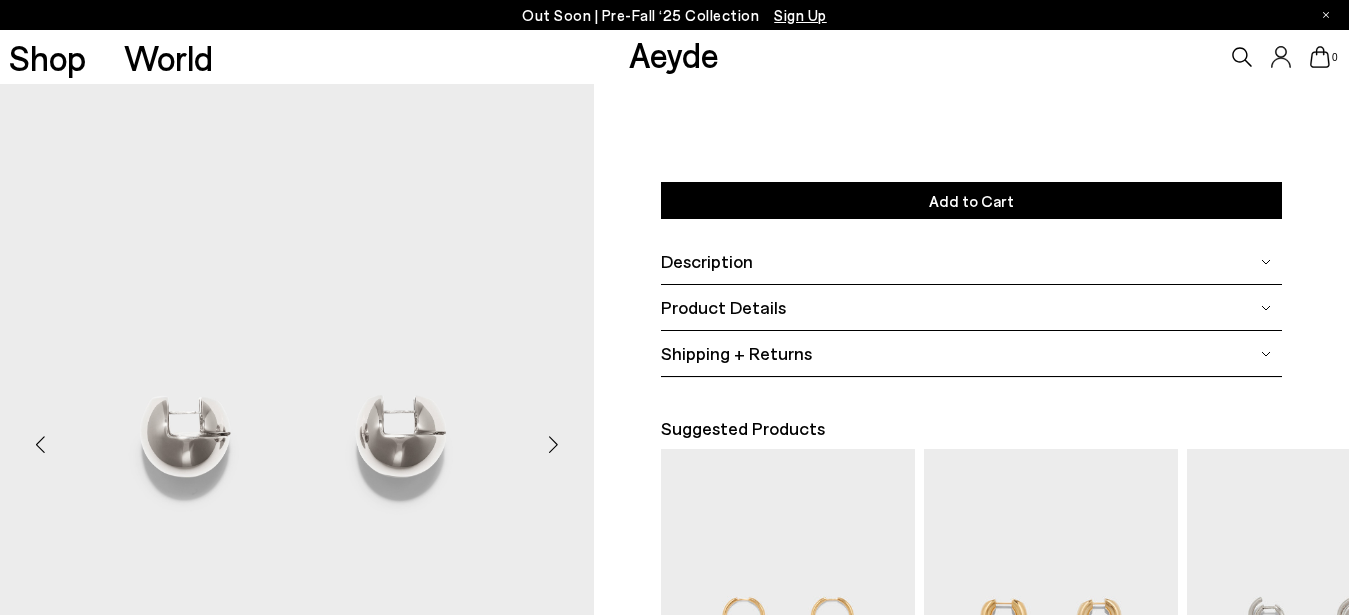 click at bounding box center [554, 444] 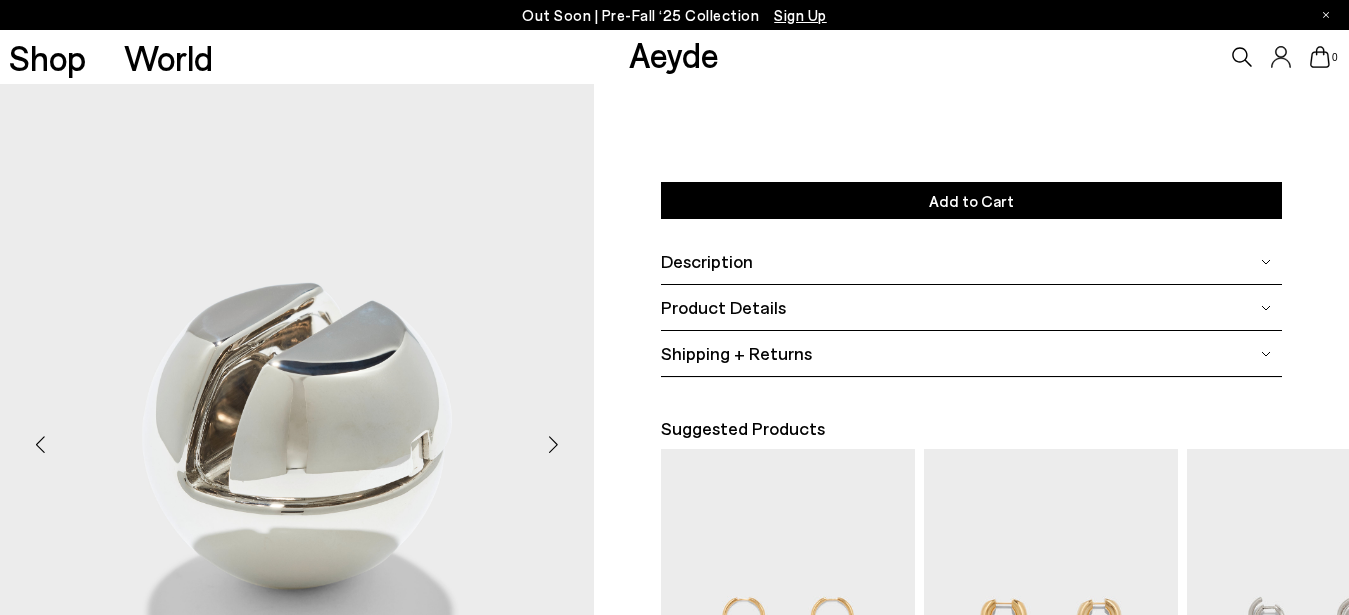 click at bounding box center [554, 444] 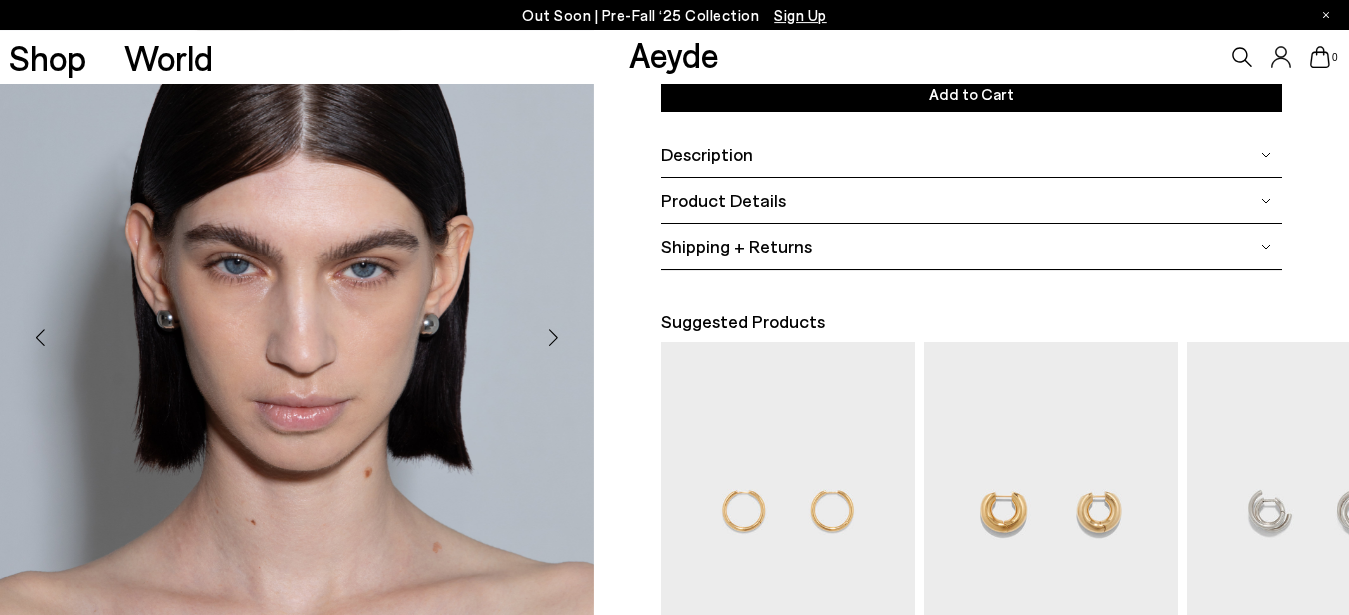scroll, scrollTop: 306, scrollLeft: 0, axis: vertical 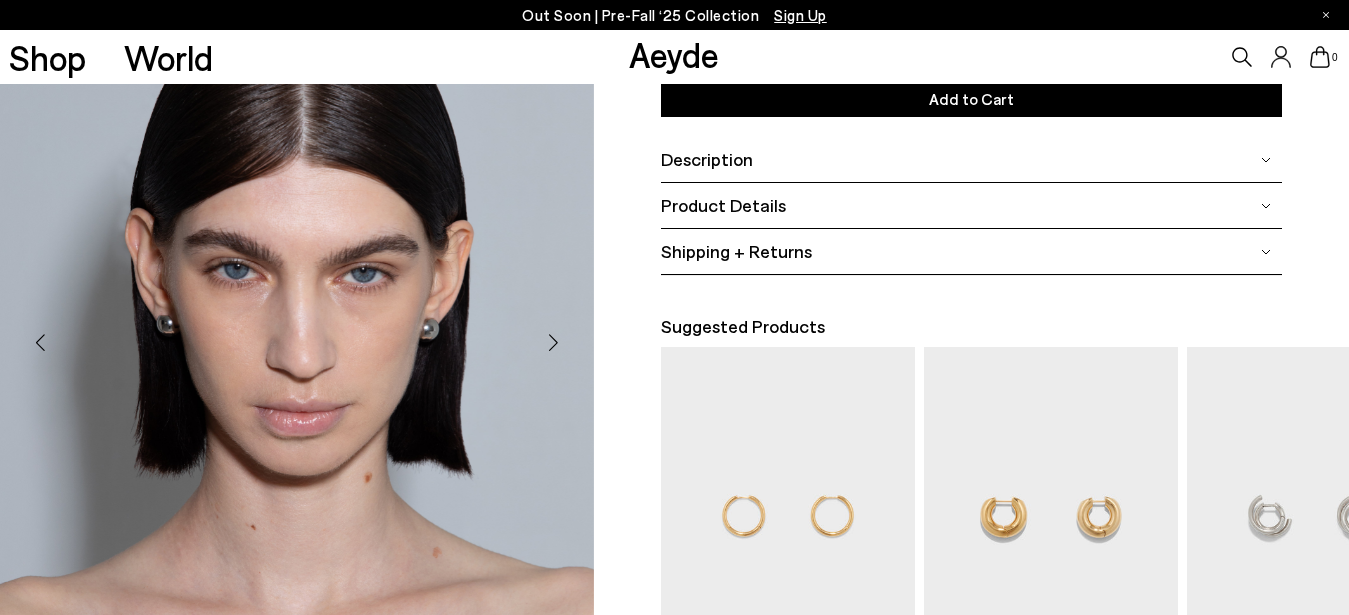 click at bounding box center (554, 342) 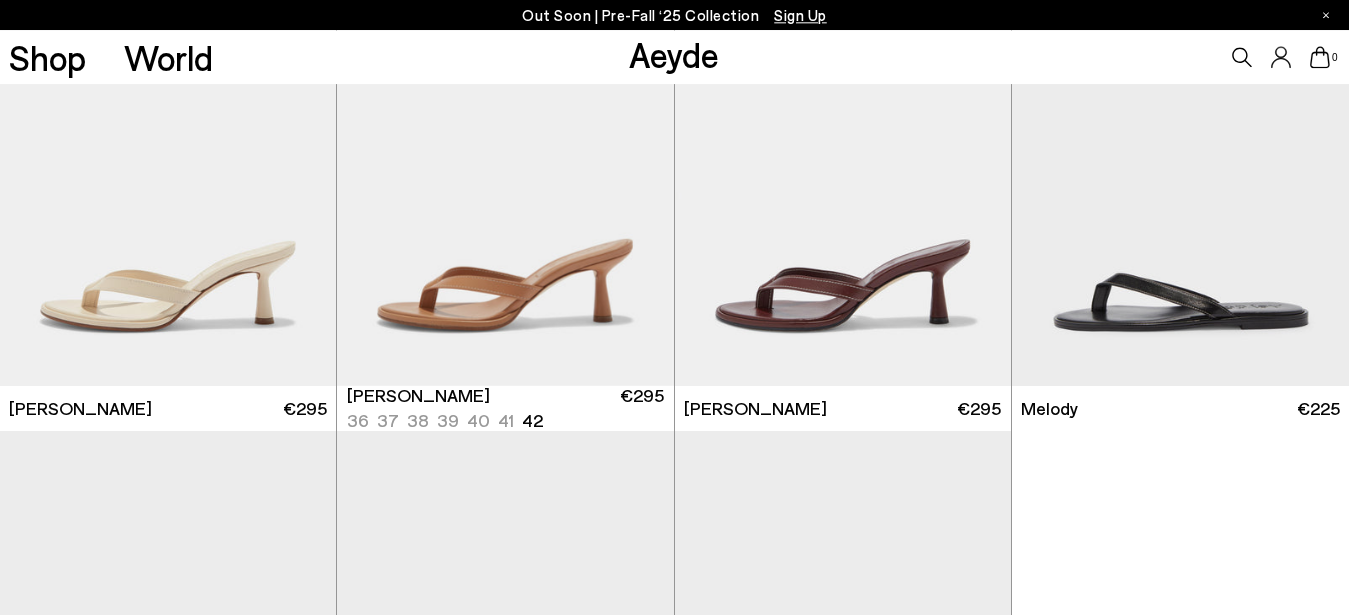 scroll, scrollTop: 714, scrollLeft: 0, axis: vertical 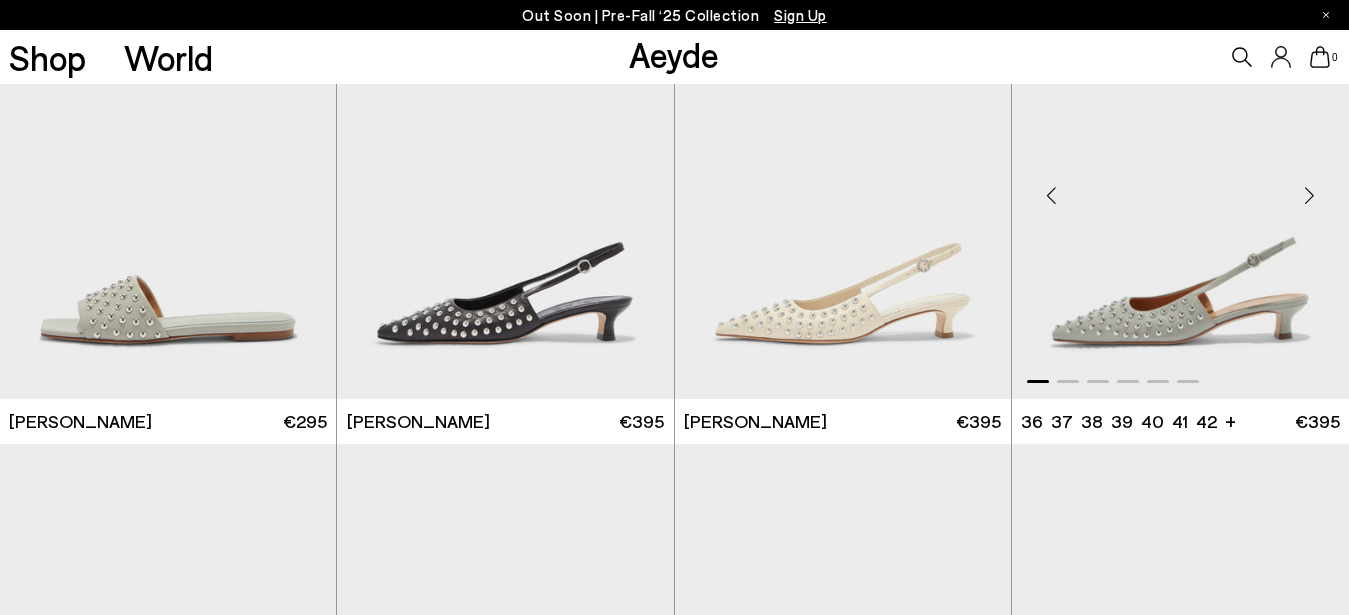 click at bounding box center [1309, 195] 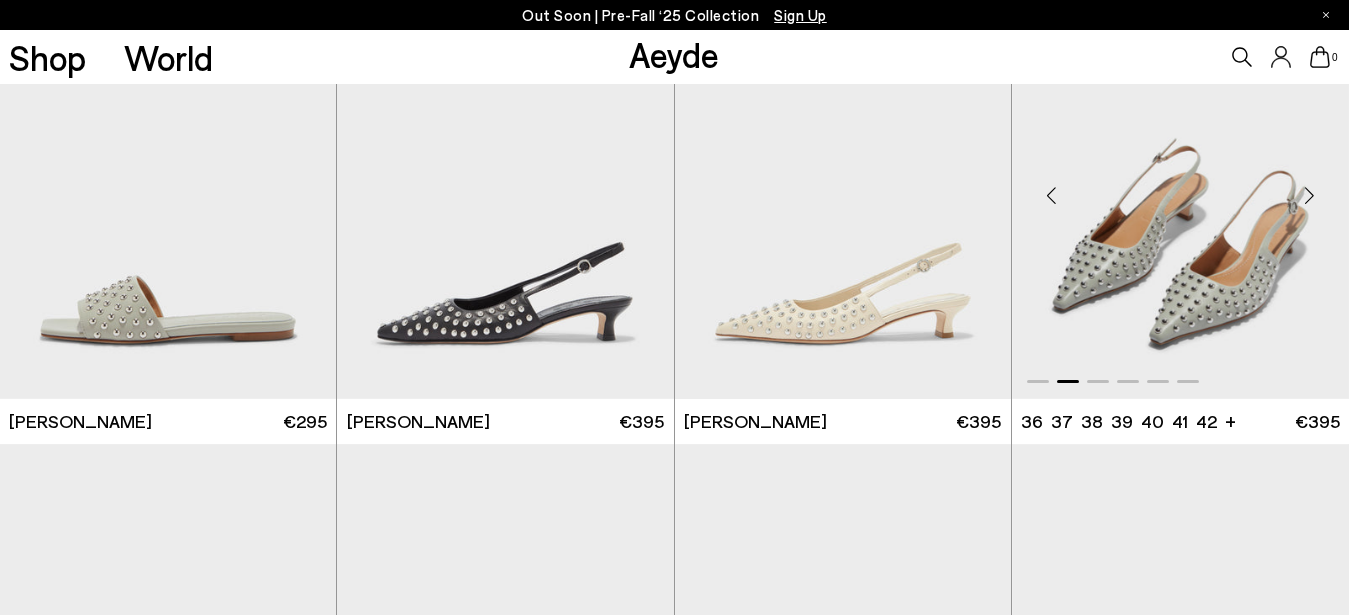 click at bounding box center [1309, 195] 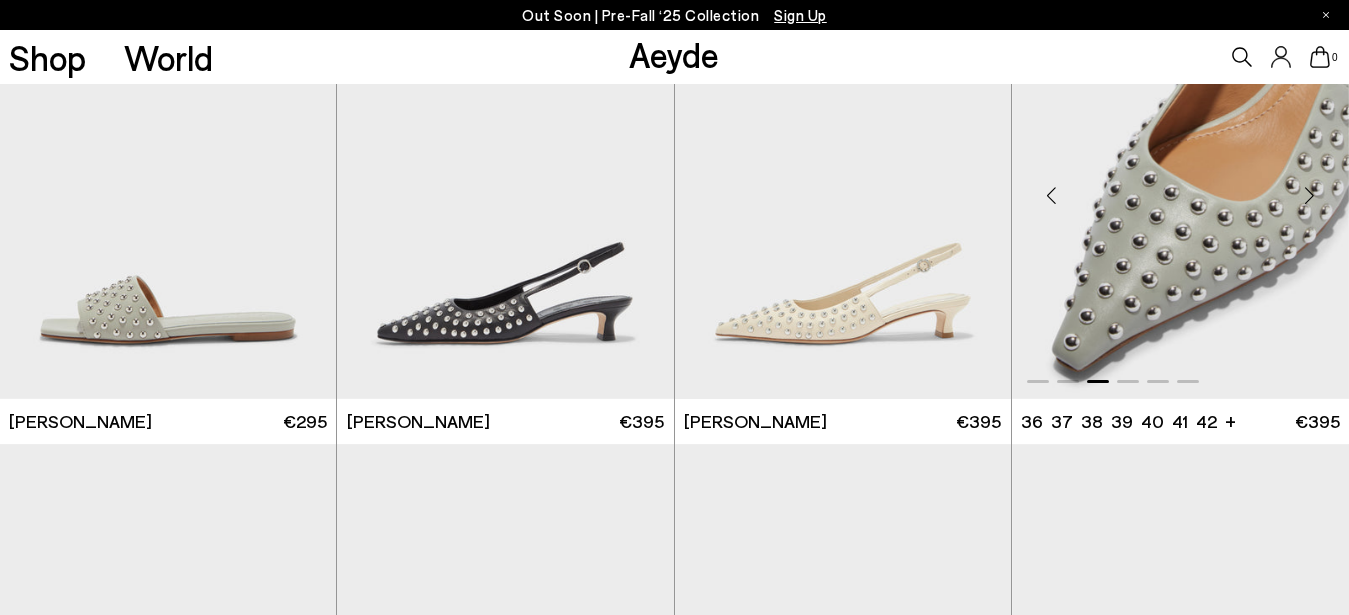 click at bounding box center (1309, 195) 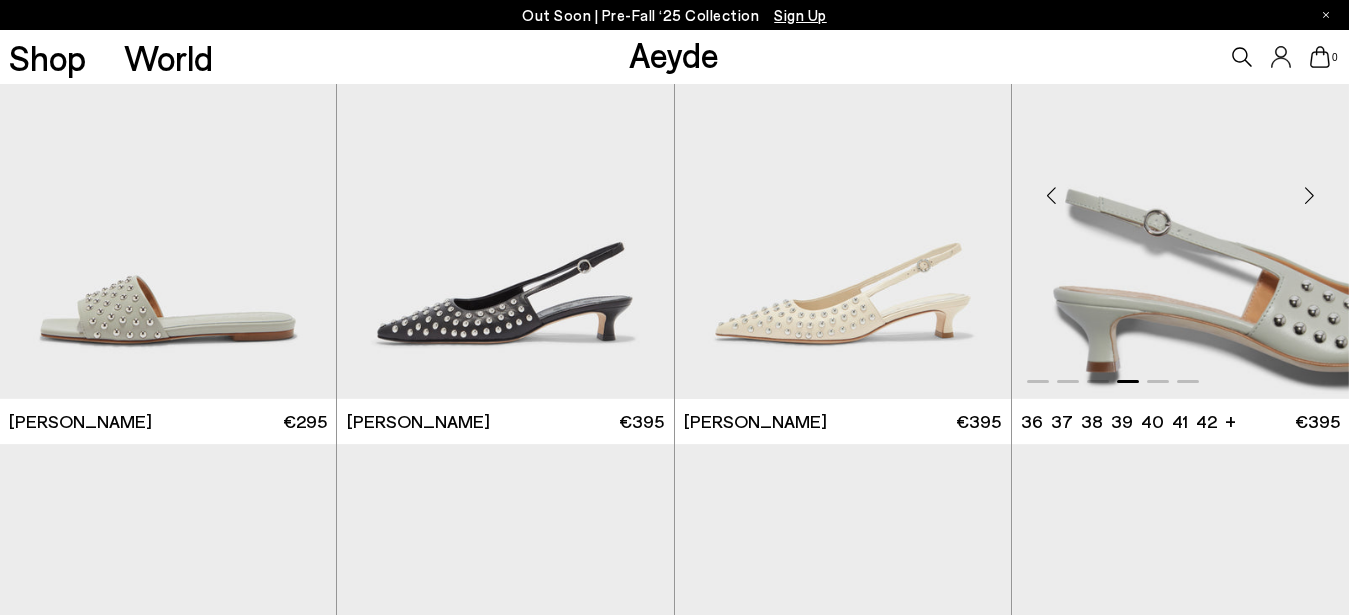 click at bounding box center [1309, 195] 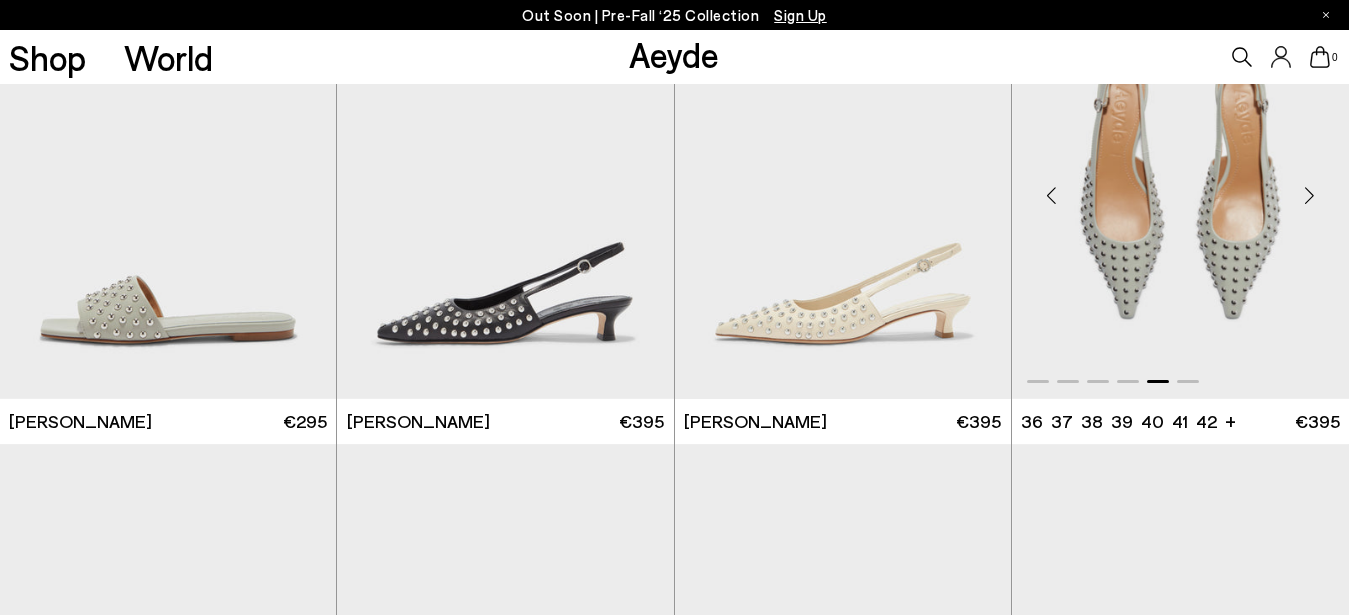 click at bounding box center (1309, 195) 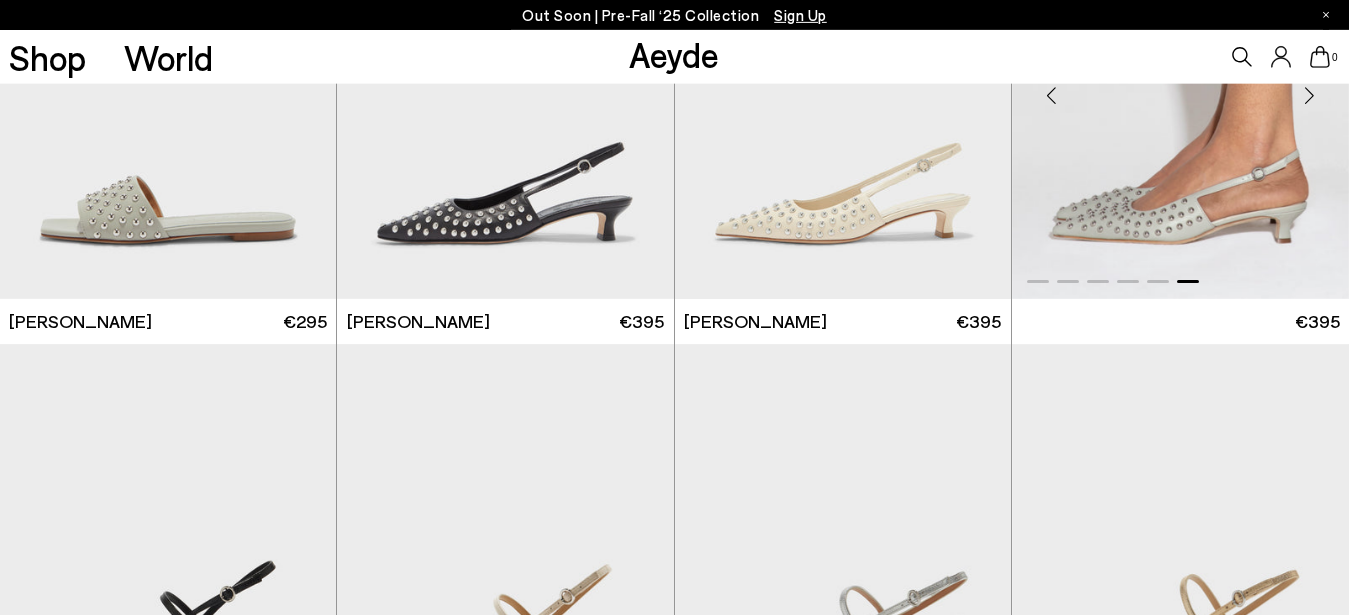 scroll, scrollTop: 2448, scrollLeft: 0, axis: vertical 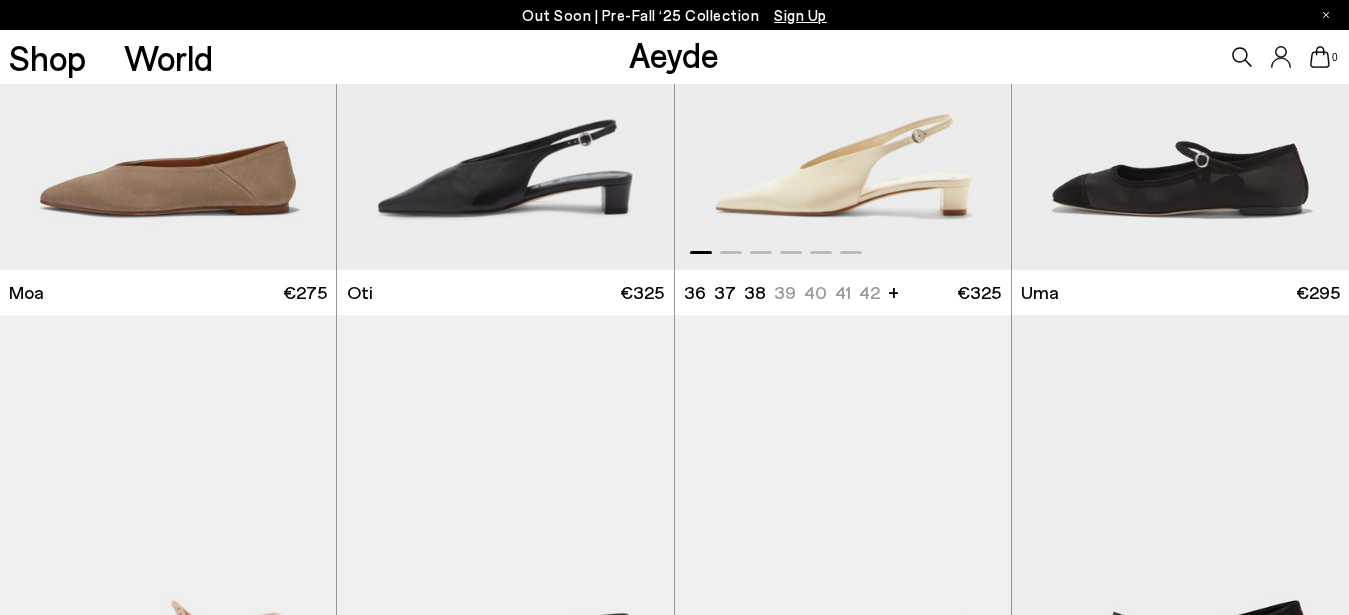 click at bounding box center (843, 58) 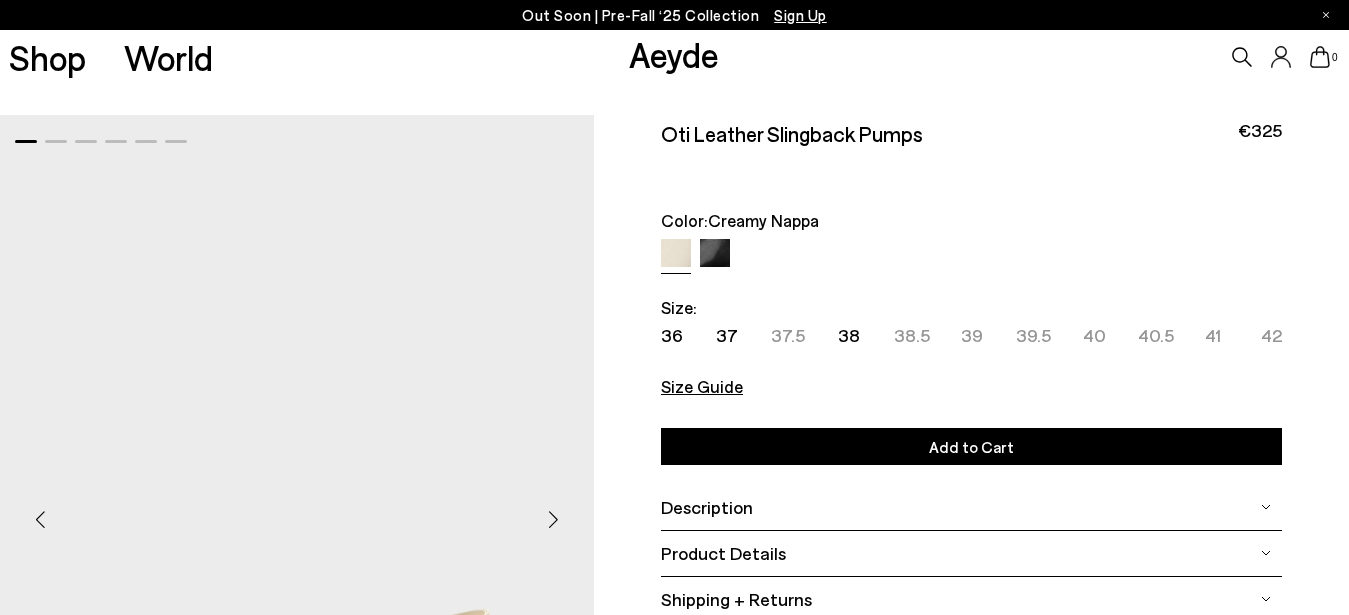 scroll, scrollTop: 510, scrollLeft: 0, axis: vertical 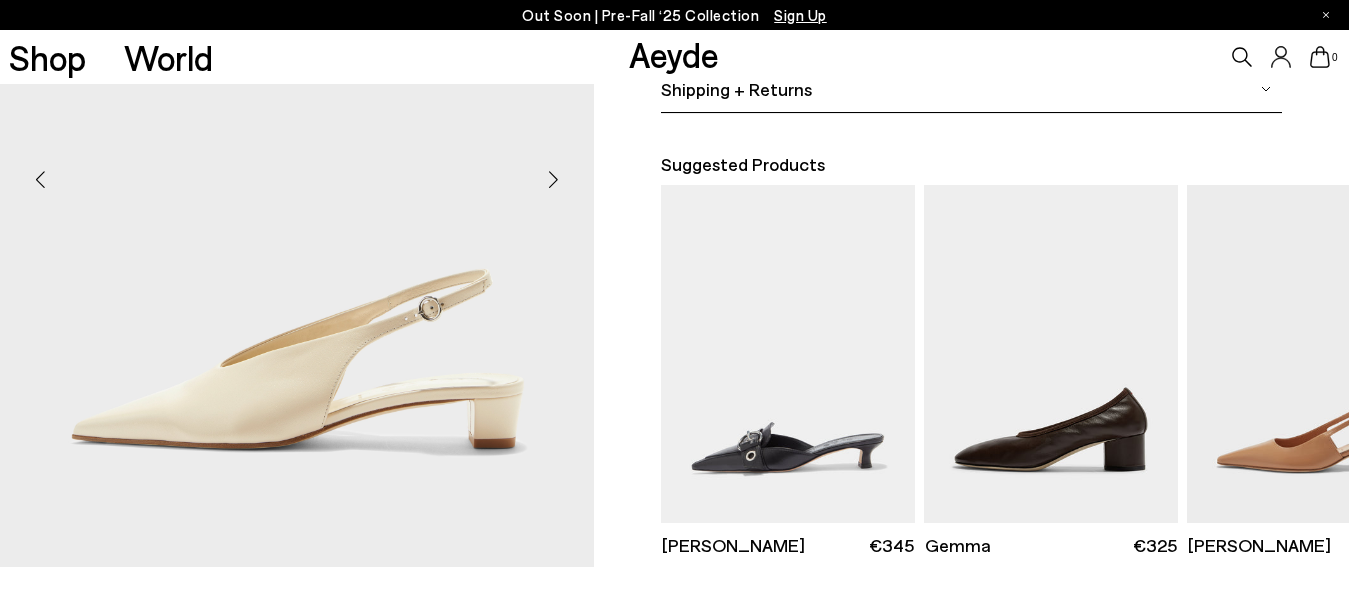 click at bounding box center (554, 180) 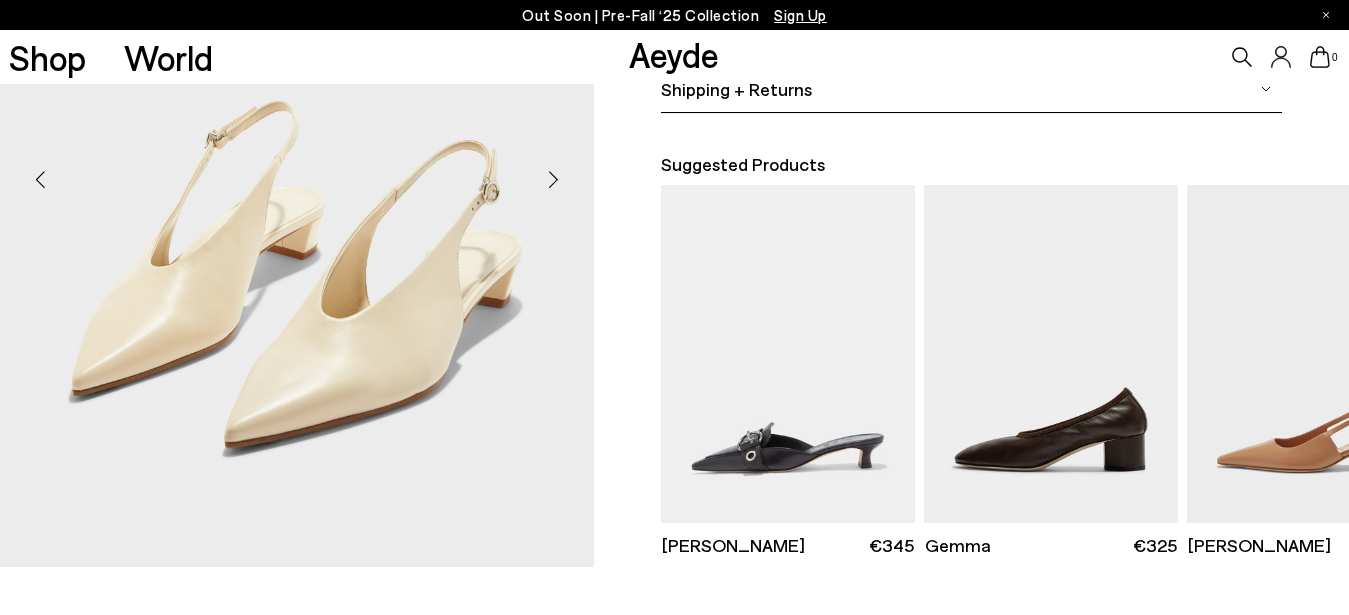 click at bounding box center (554, 180) 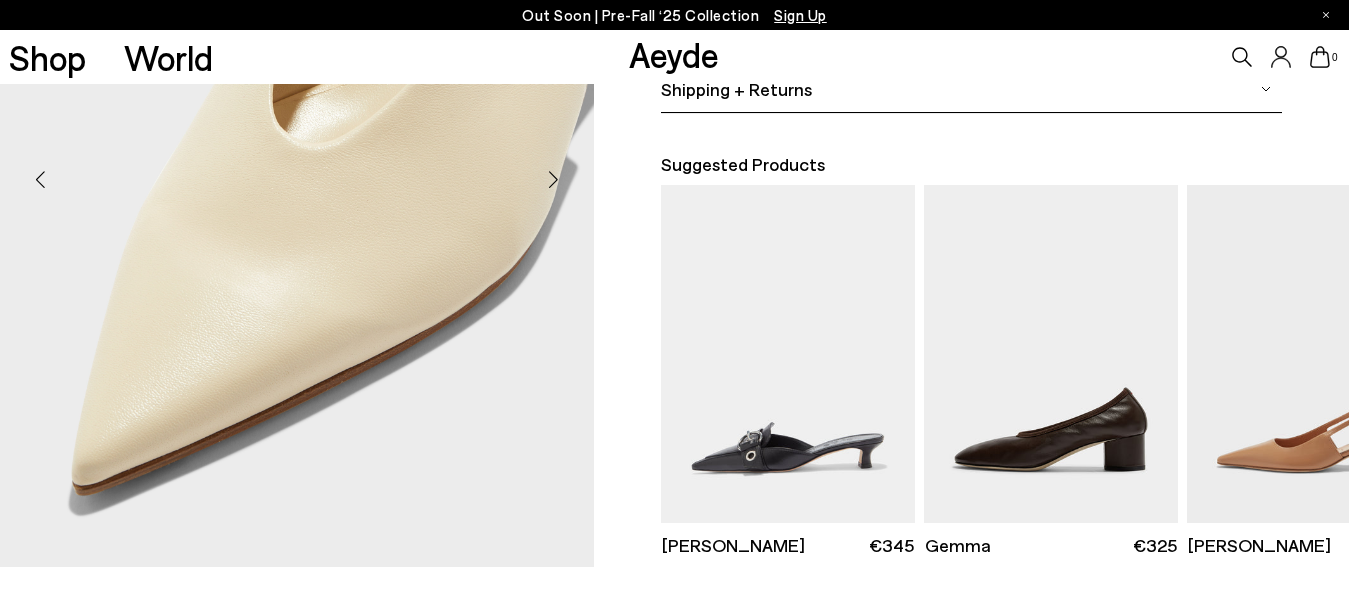click at bounding box center (554, 180) 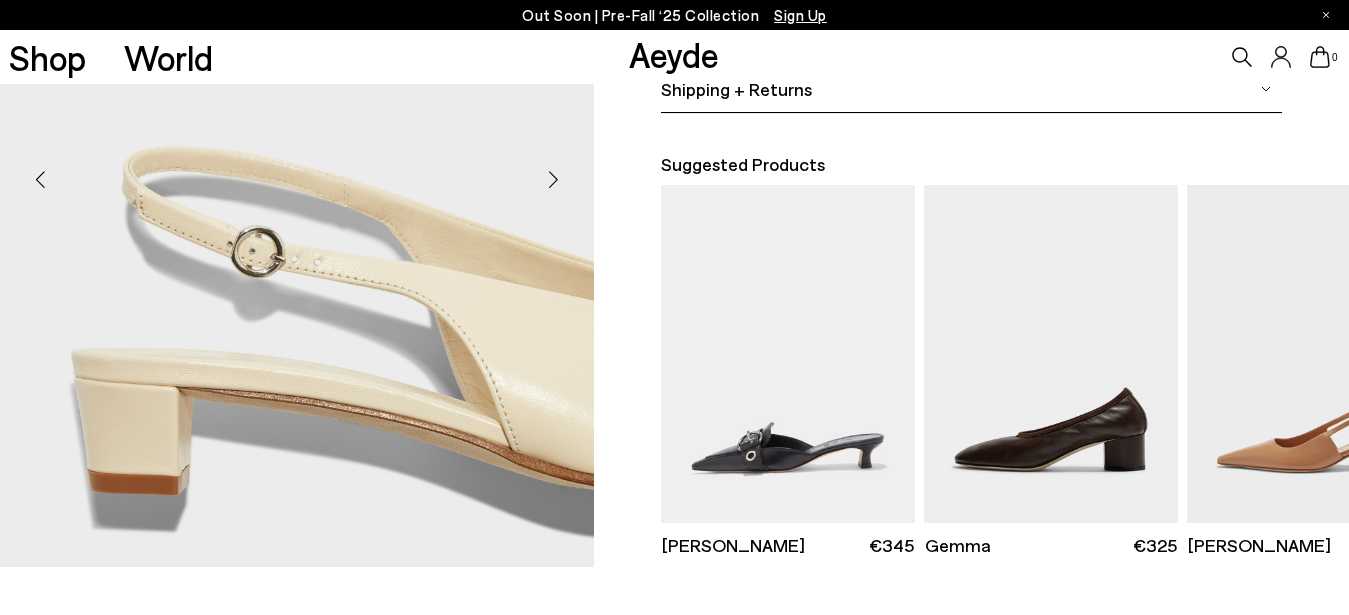 click at bounding box center (554, 180) 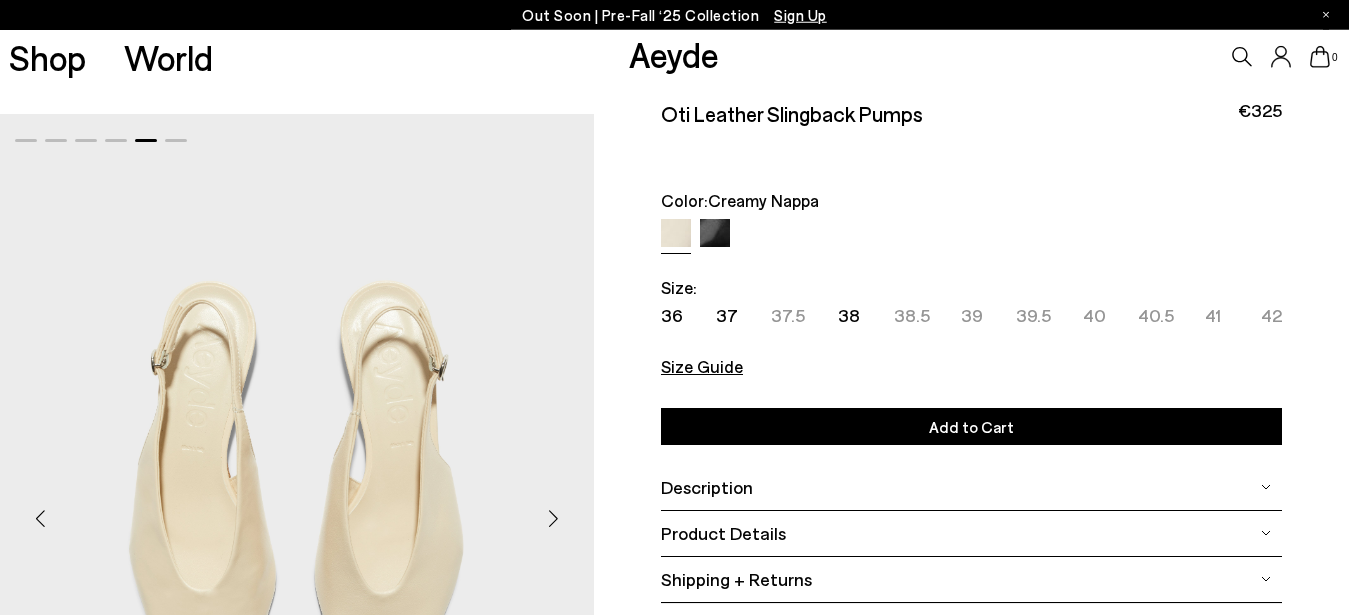 scroll, scrollTop: 0, scrollLeft: 0, axis: both 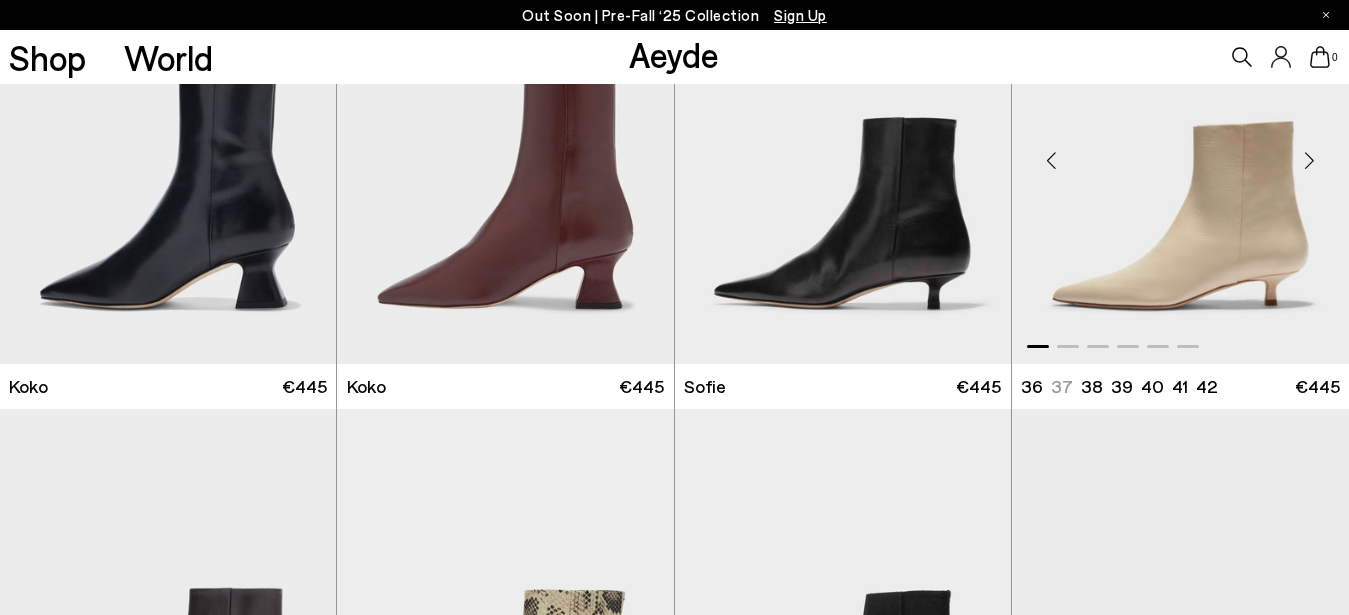 click at bounding box center [1309, 160] 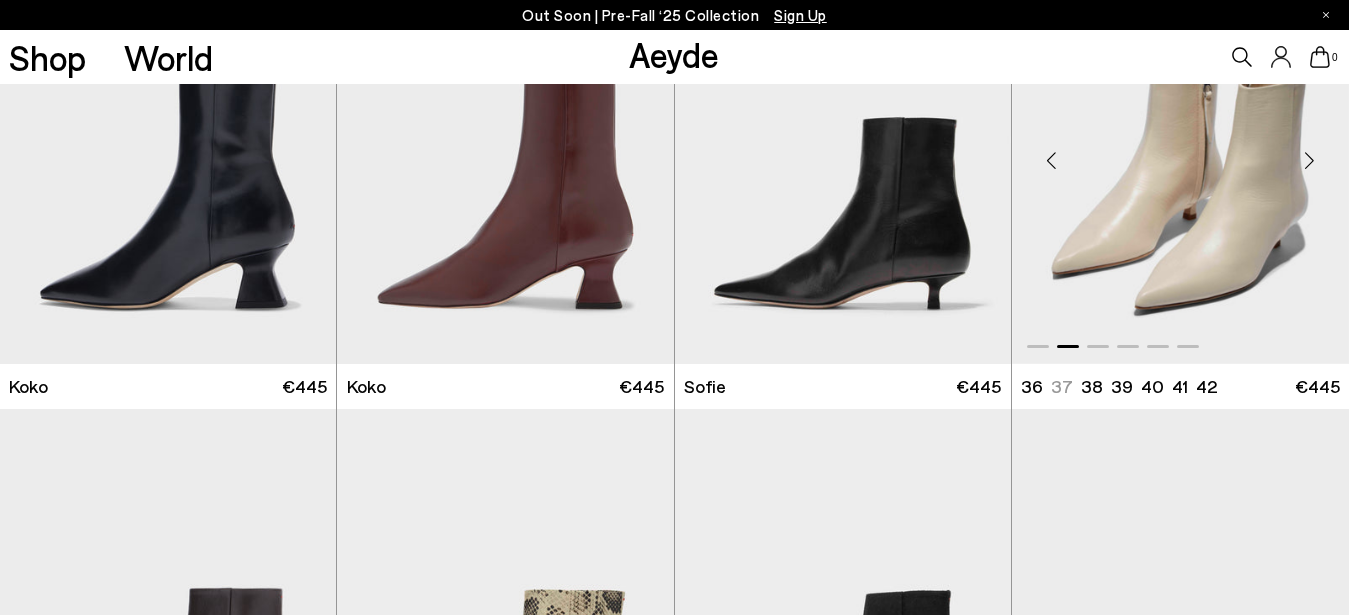 click at bounding box center [1309, 160] 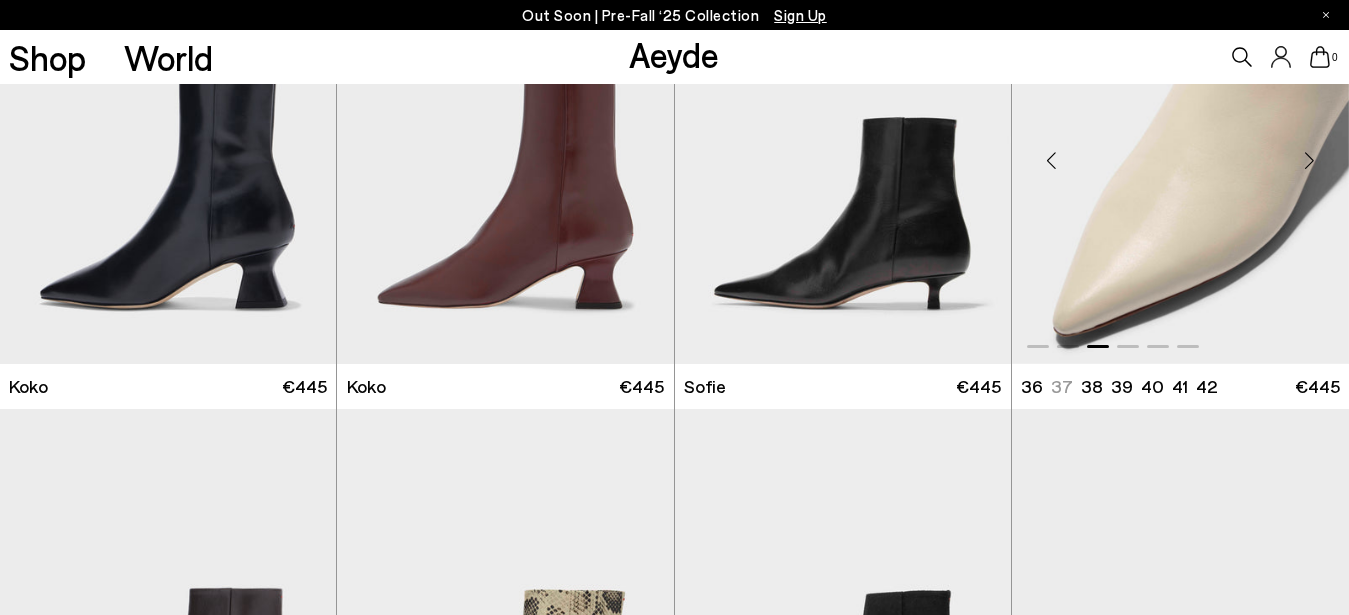 click at bounding box center (1309, 160) 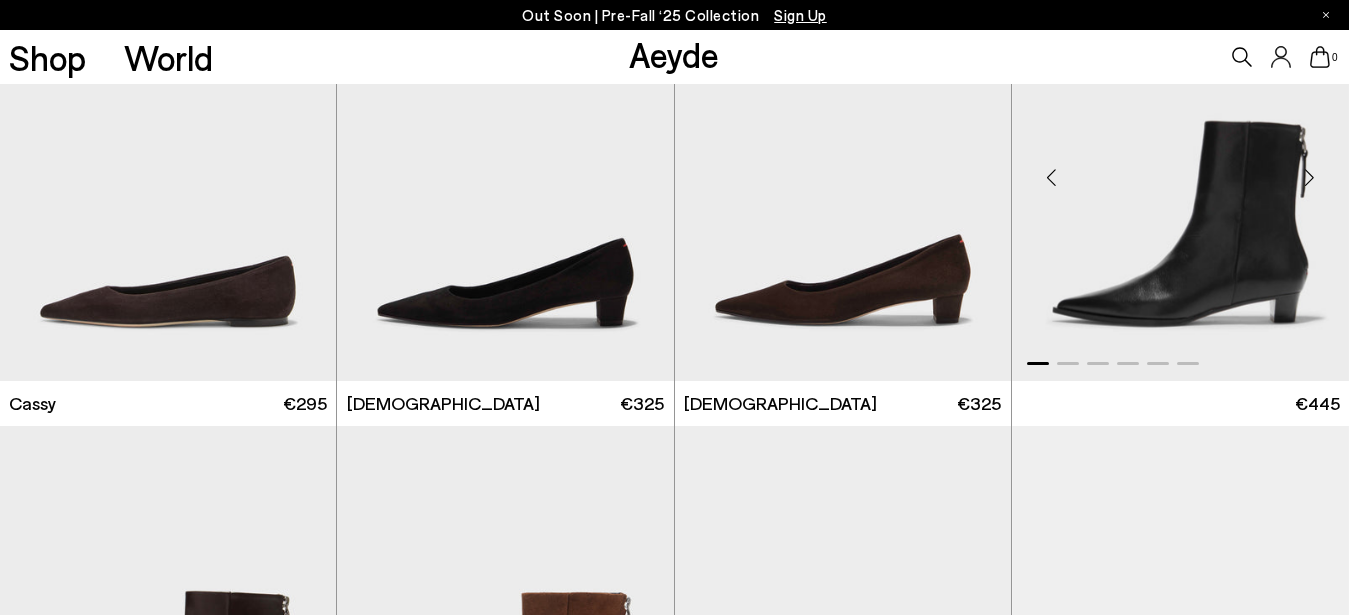 scroll, scrollTop: 15038, scrollLeft: 0, axis: vertical 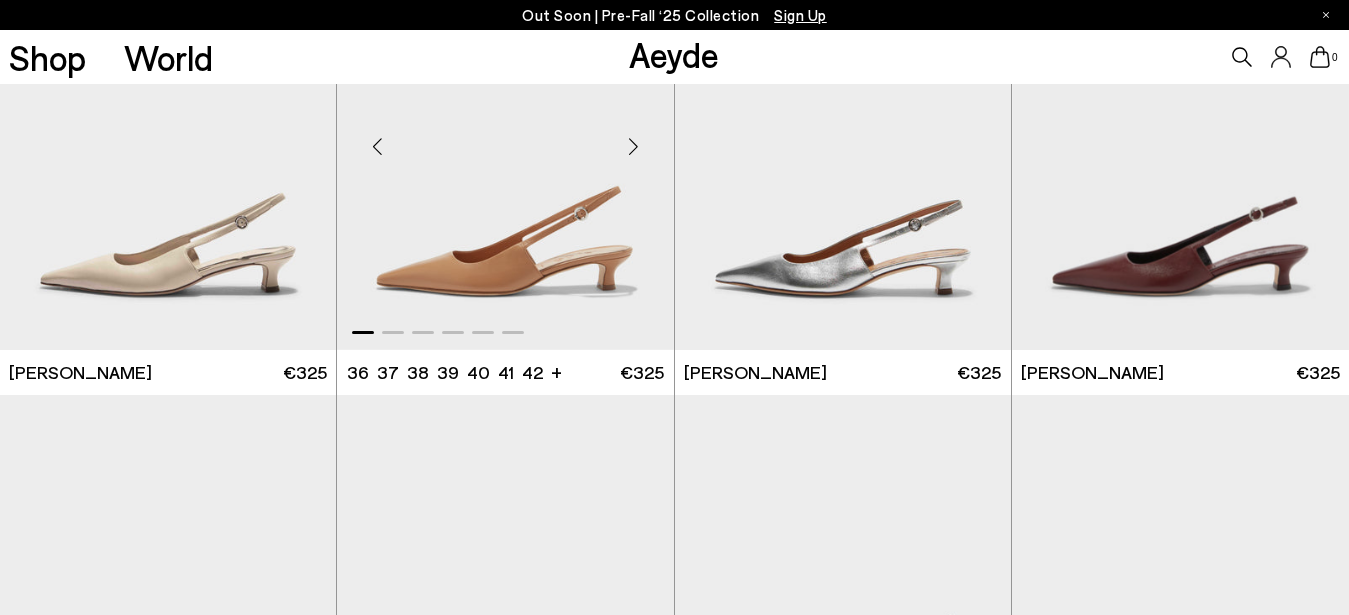 click at bounding box center [634, 147] 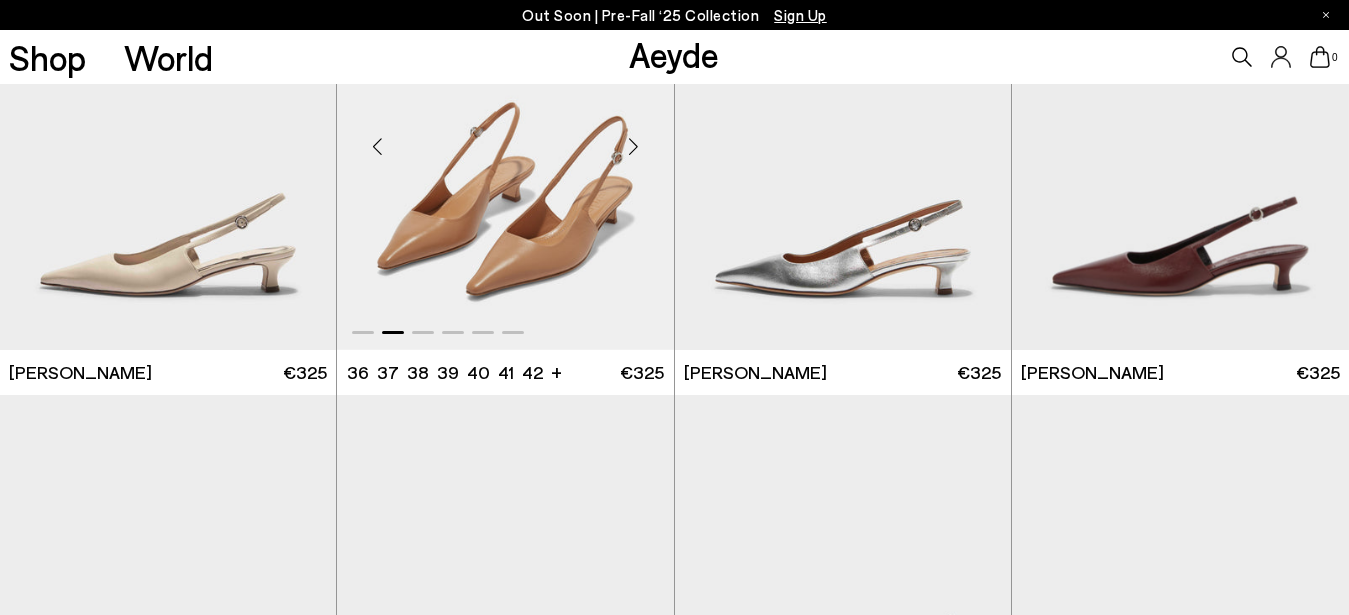 click at bounding box center [634, 147] 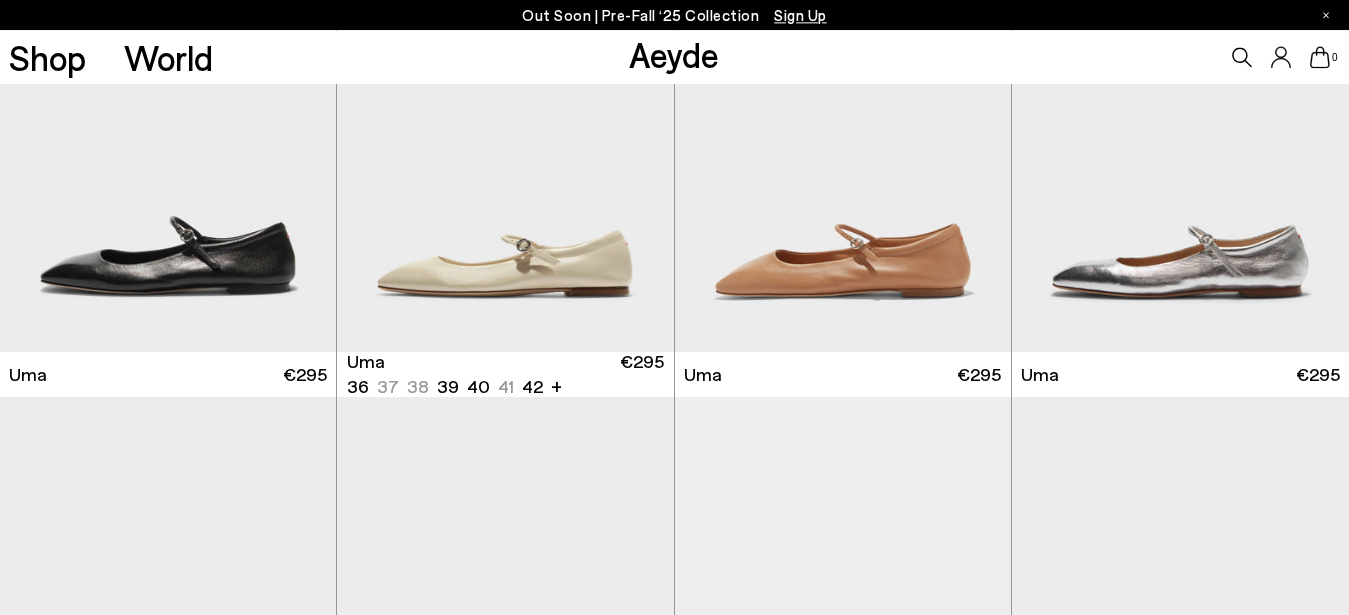 scroll, scrollTop: 20444, scrollLeft: 0, axis: vertical 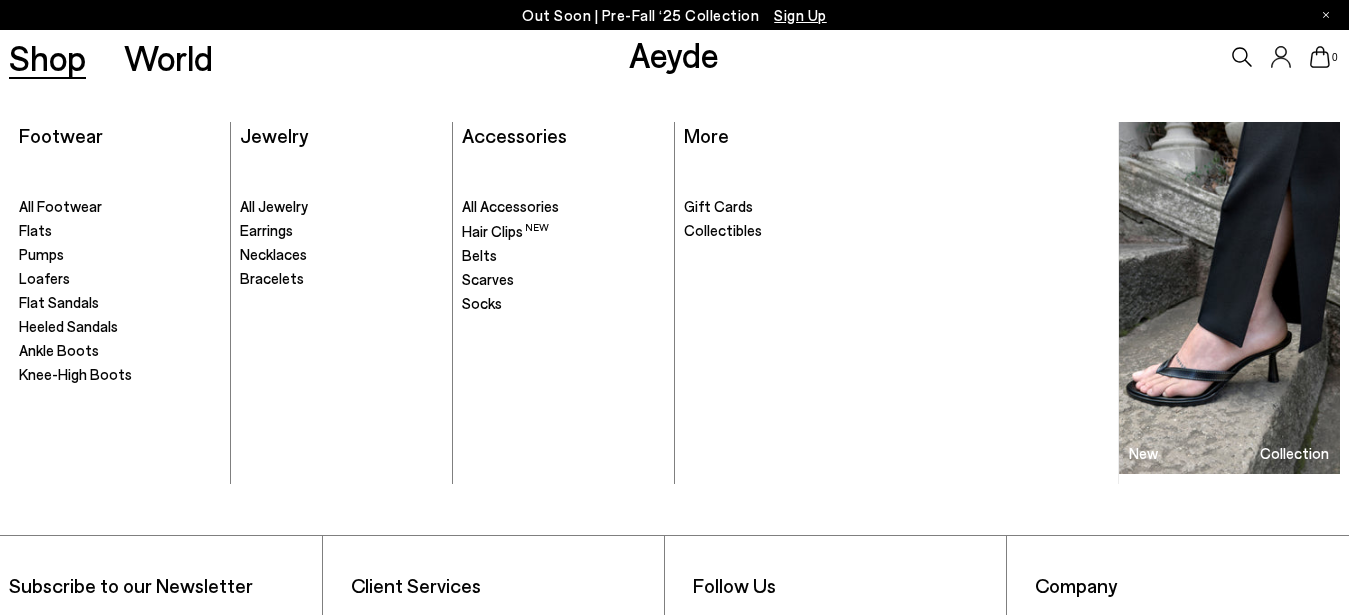 click on "Shop" at bounding box center [47, 57] 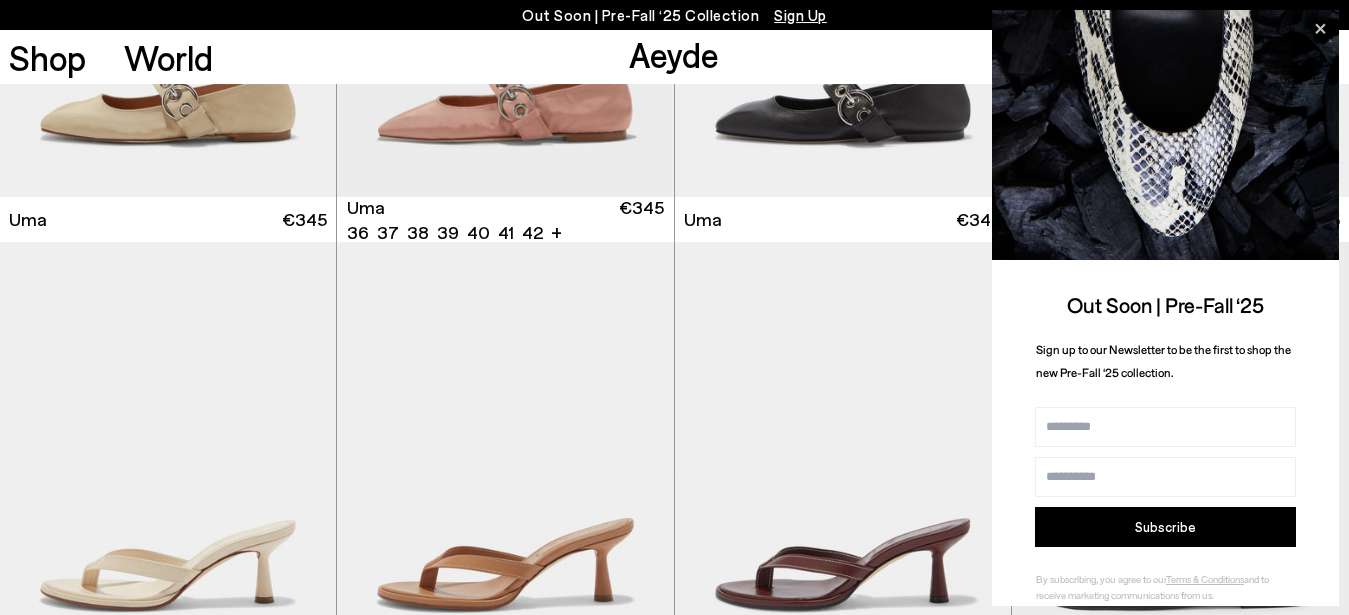 scroll, scrollTop: 816, scrollLeft: 0, axis: vertical 